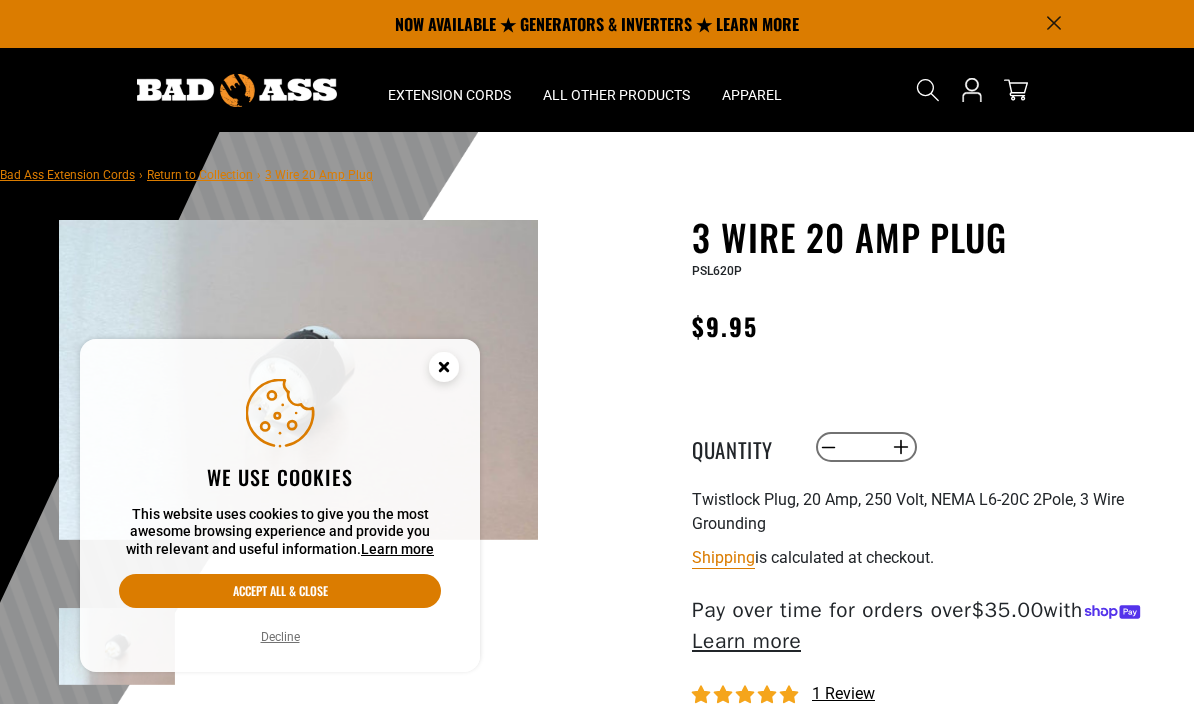 scroll, scrollTop: 0, scrollLeft: 0, axis: both 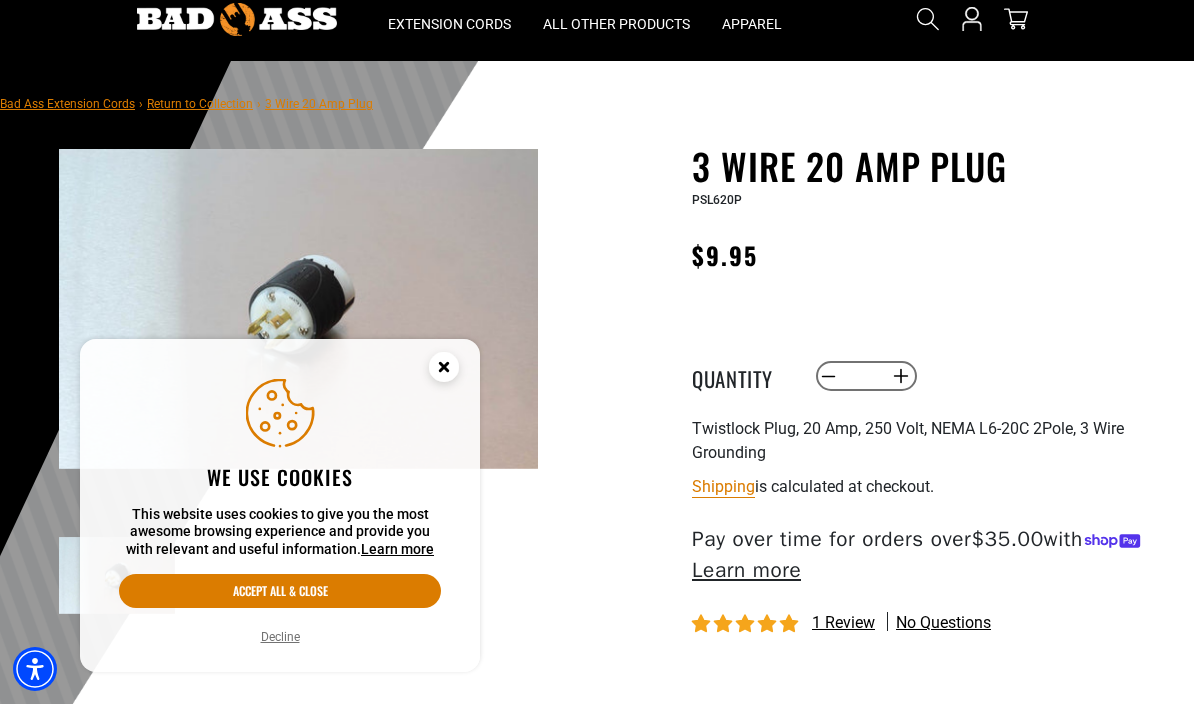 click on "Accept all & close" at bounding box center [280, 591] 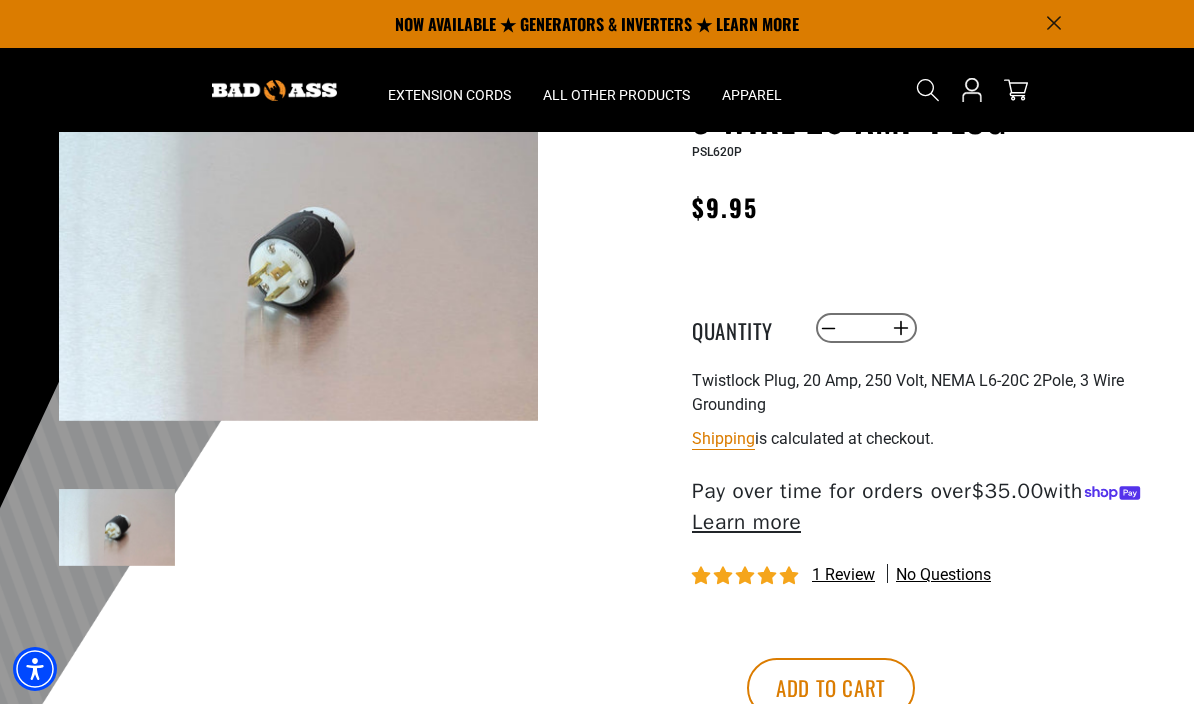 scroll, scrollTop: 118, scrollLeft: 0, axis: vertical 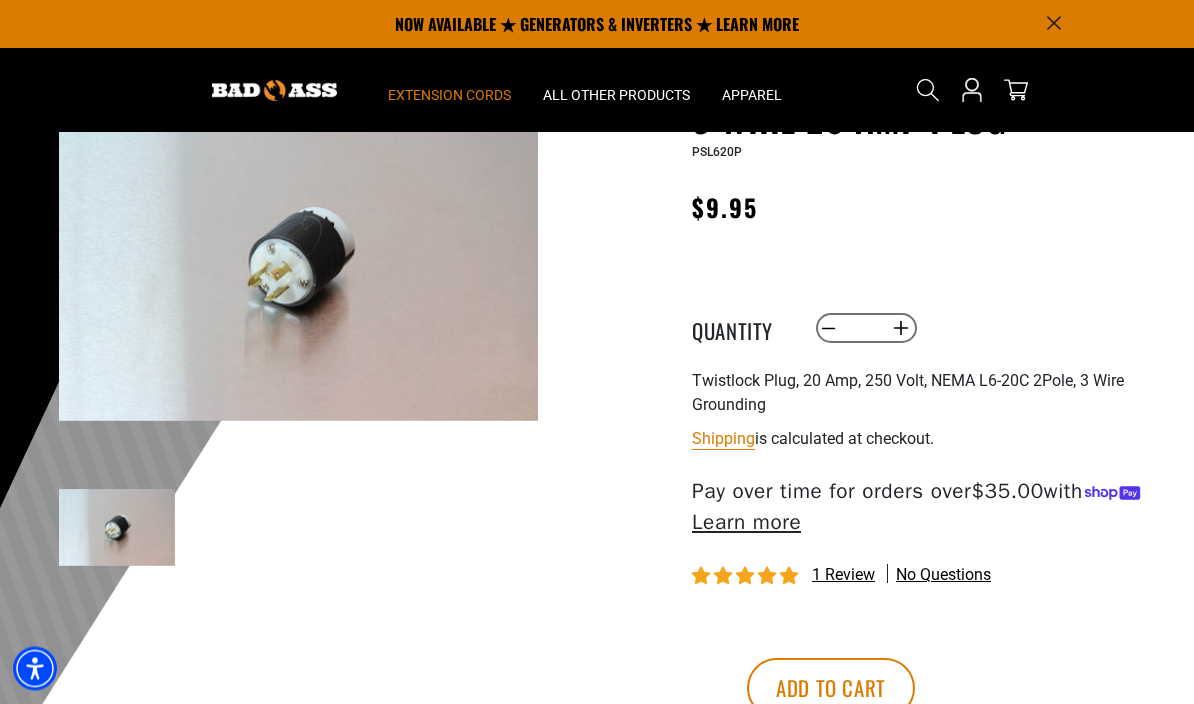 click on "Extension Cords" at bounding box center [449, 95] 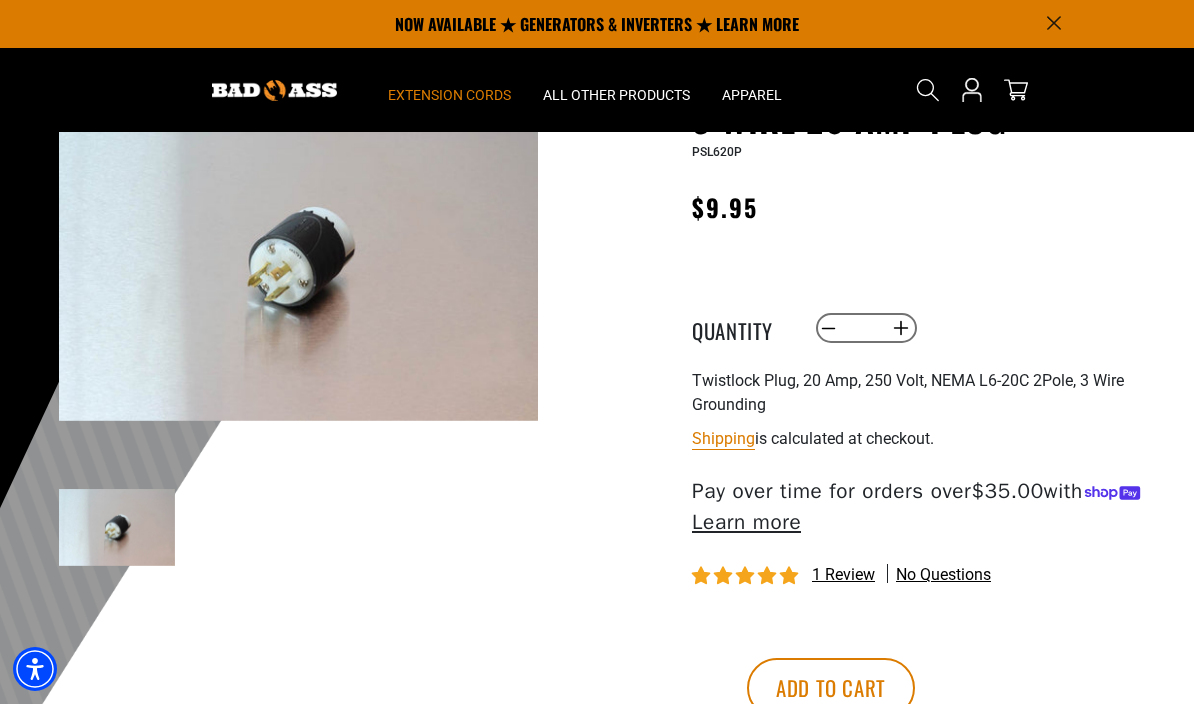 click on "Extension Cords" at bounding box center (449, 95) 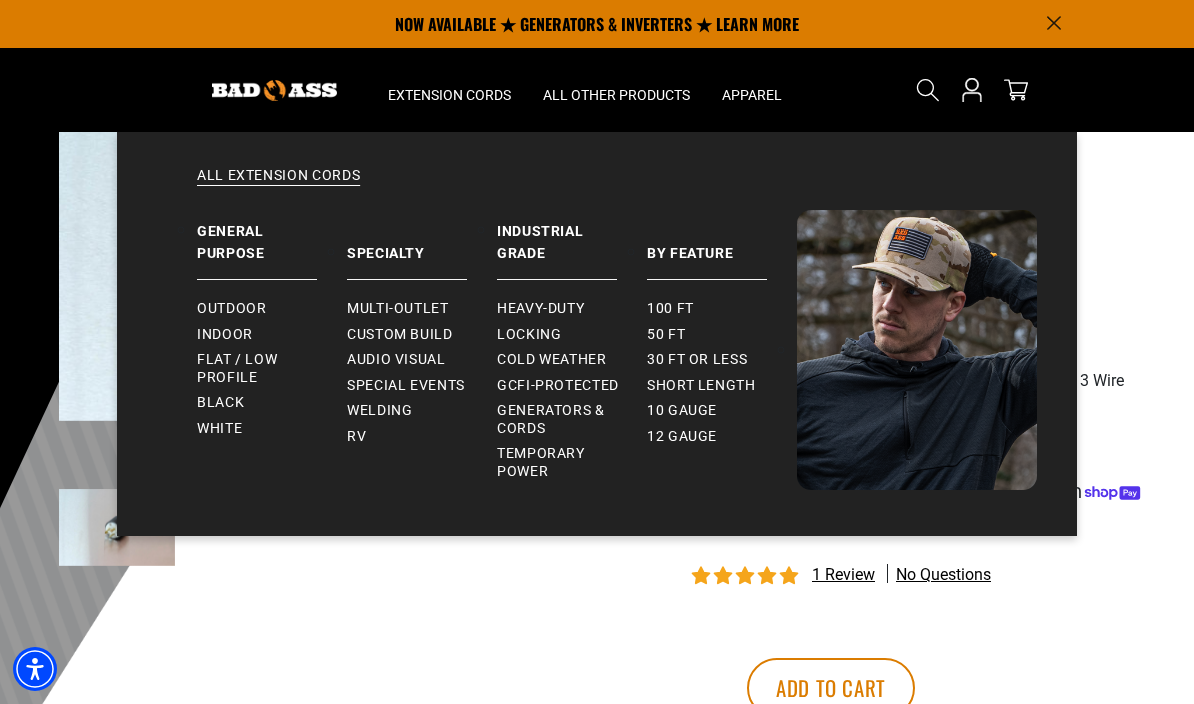 click on "Heavy-Duty" at bounding box center [540, 309] 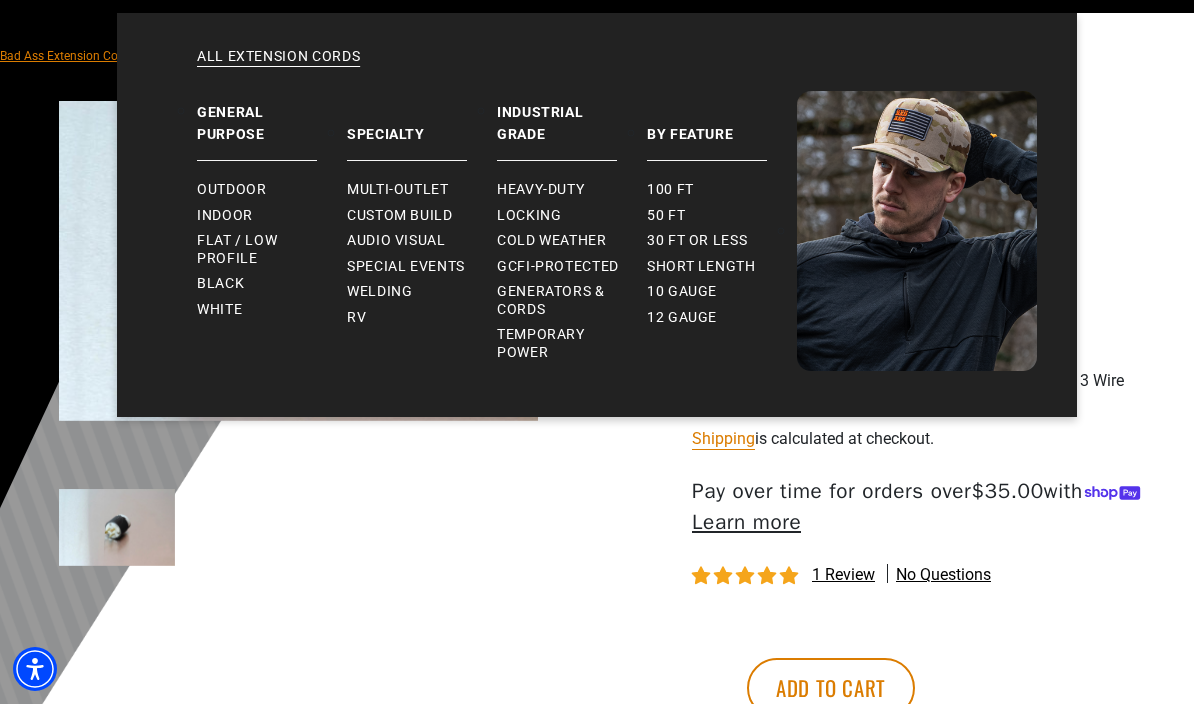 click on "Locking" at bounding box center [529, 216] 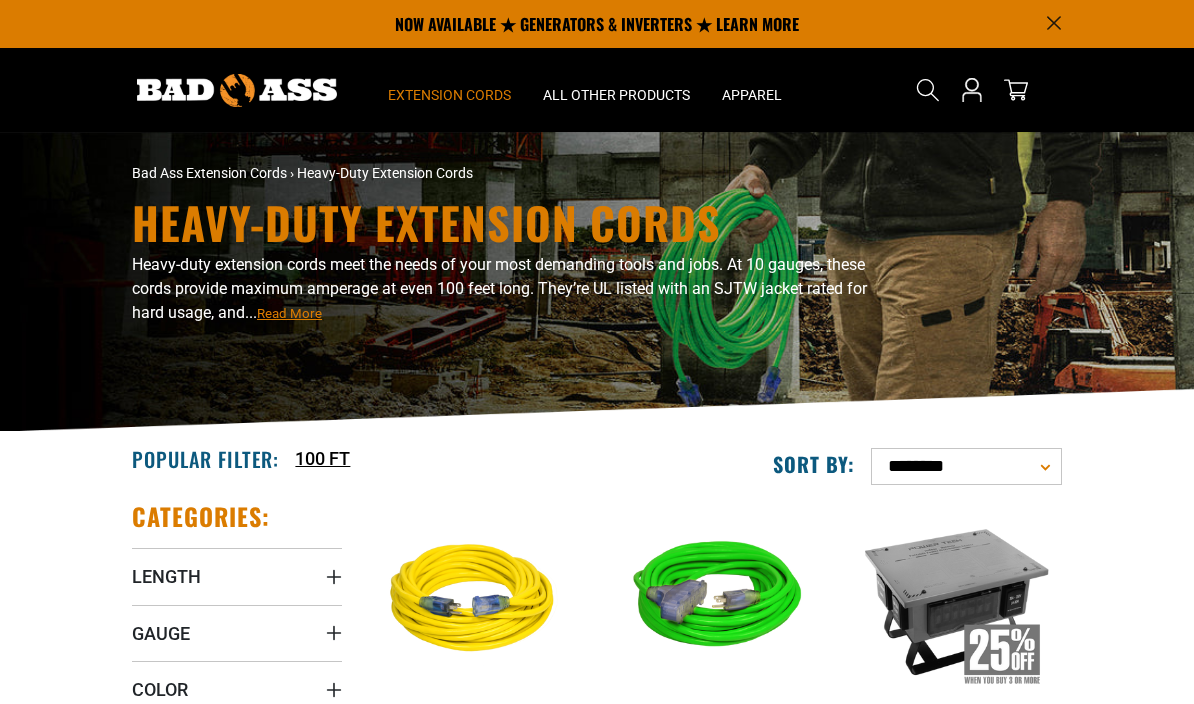 scroll, scrollTop: 0, scrollLeft: 0, axis: both 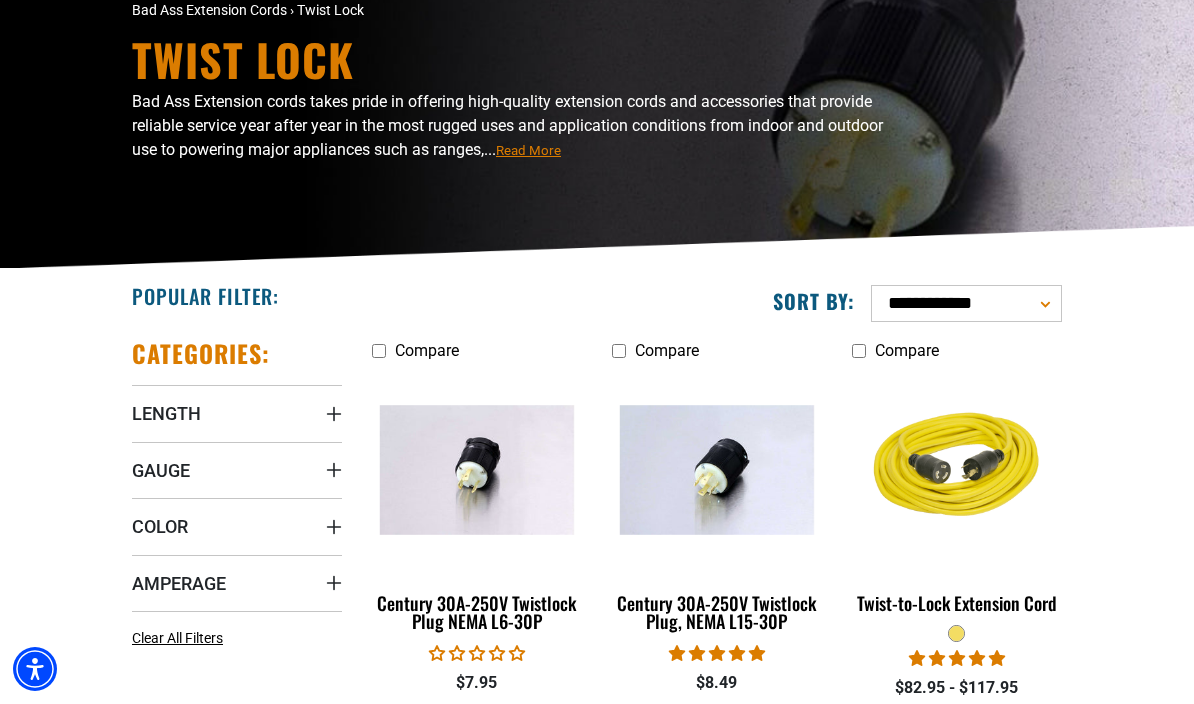 click on "Amperage" at bounding box center [179, 583] 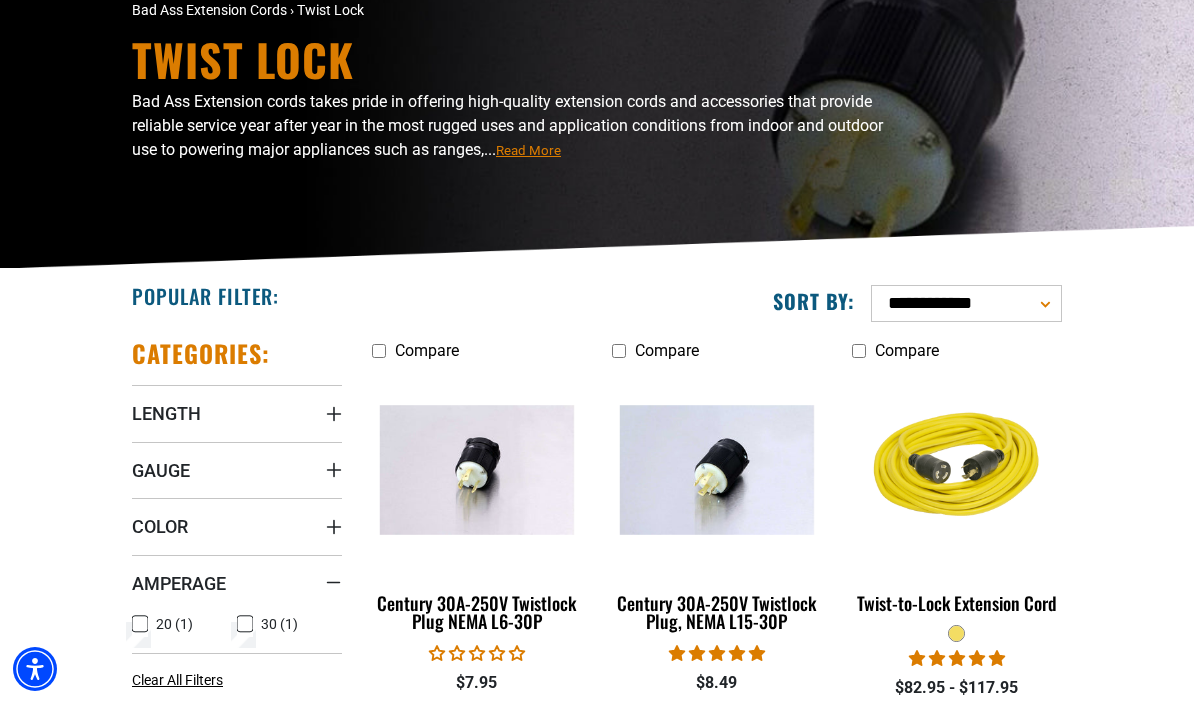 click 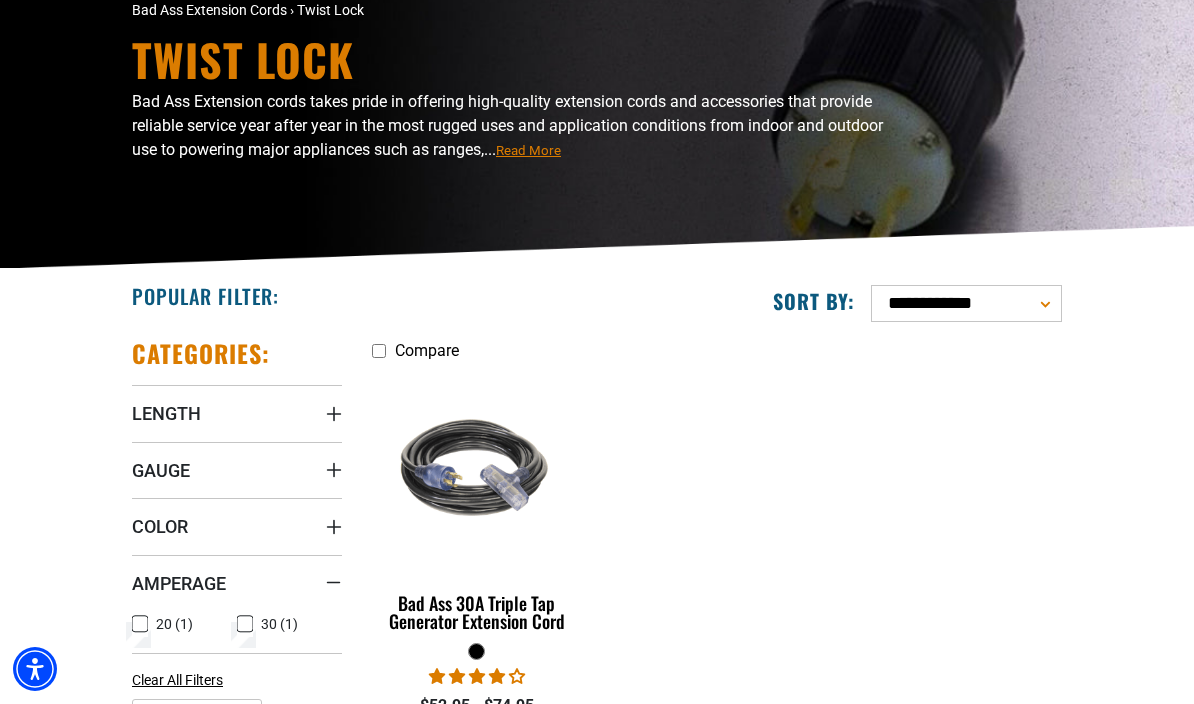 click at bounding box center [477, 470] 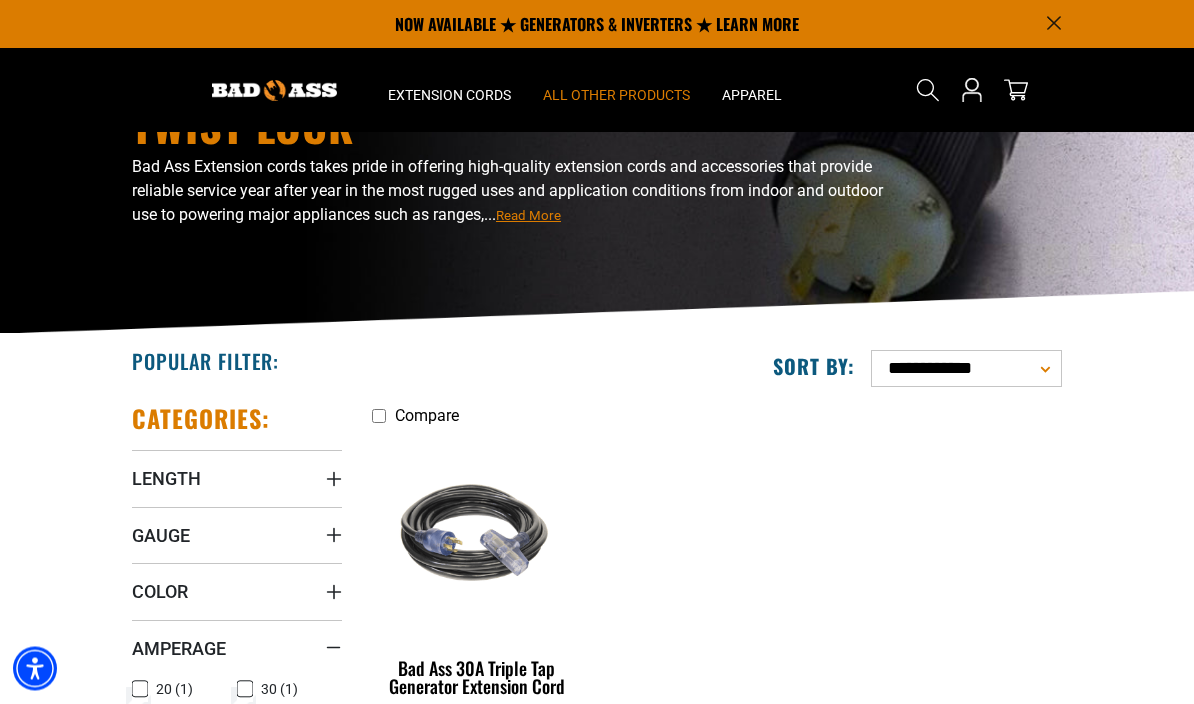 scroll, scrollTop: 0, scrollLeft: 0, axis: both 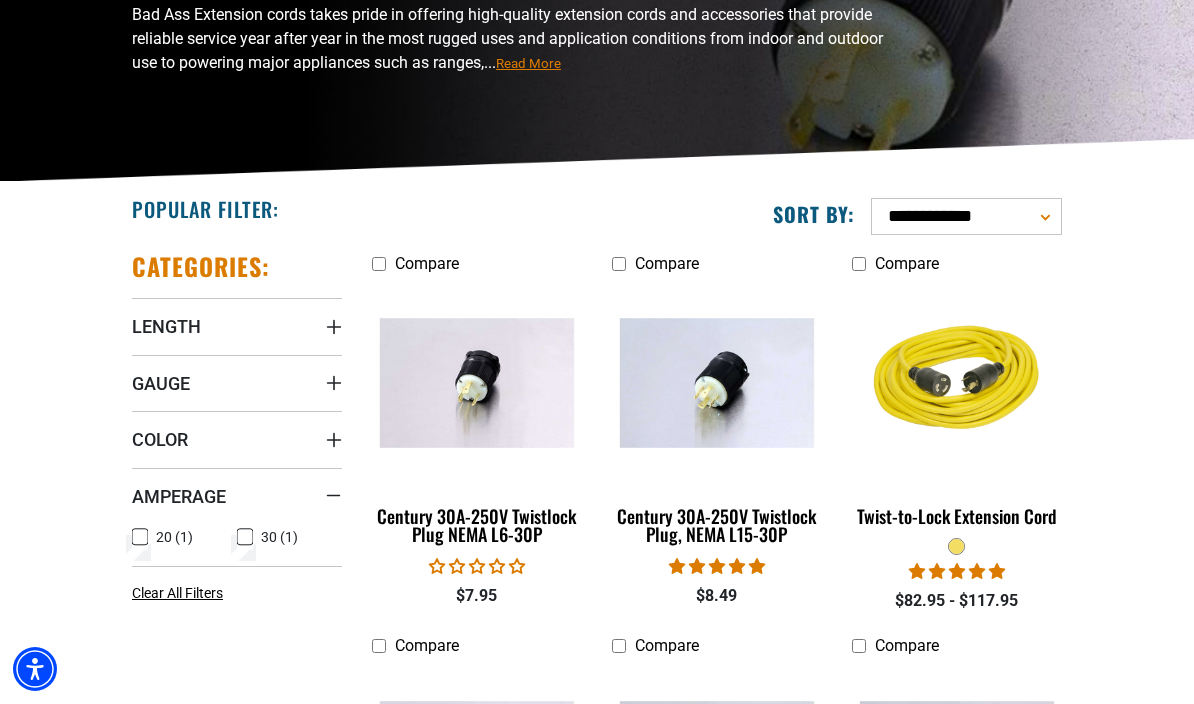 click at bounding box center [477, 383] 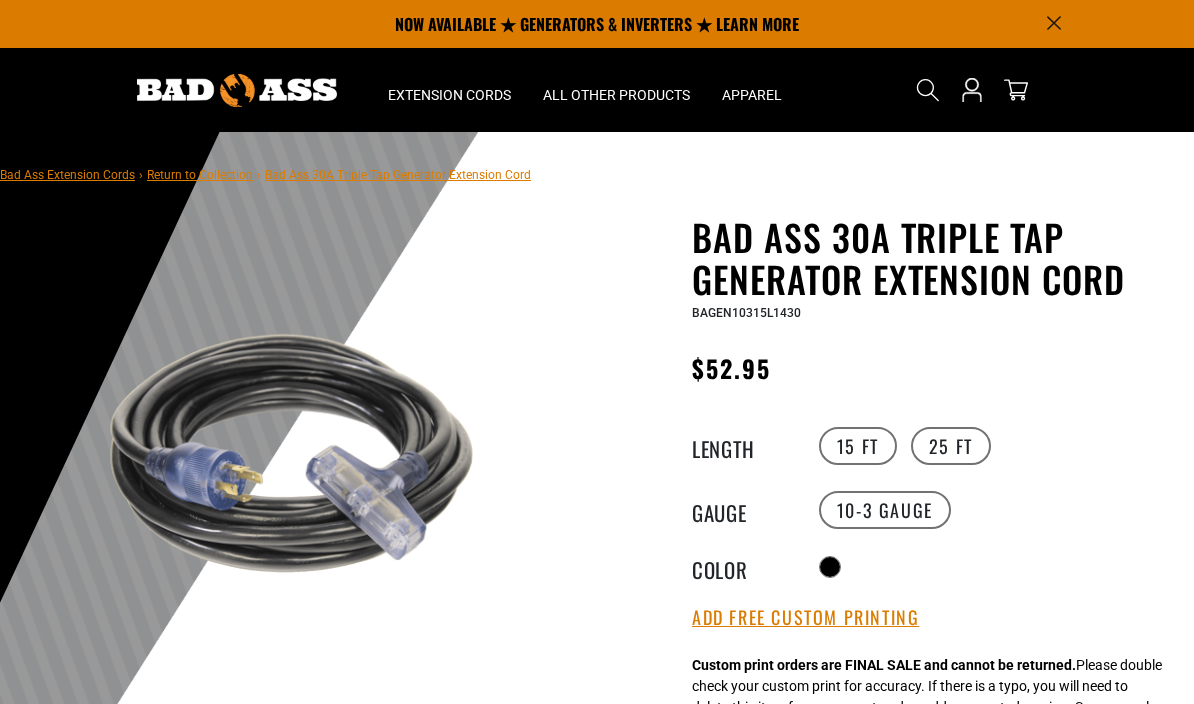 scroll, scrollTop: 0, scrollLeft: 0, axis: both 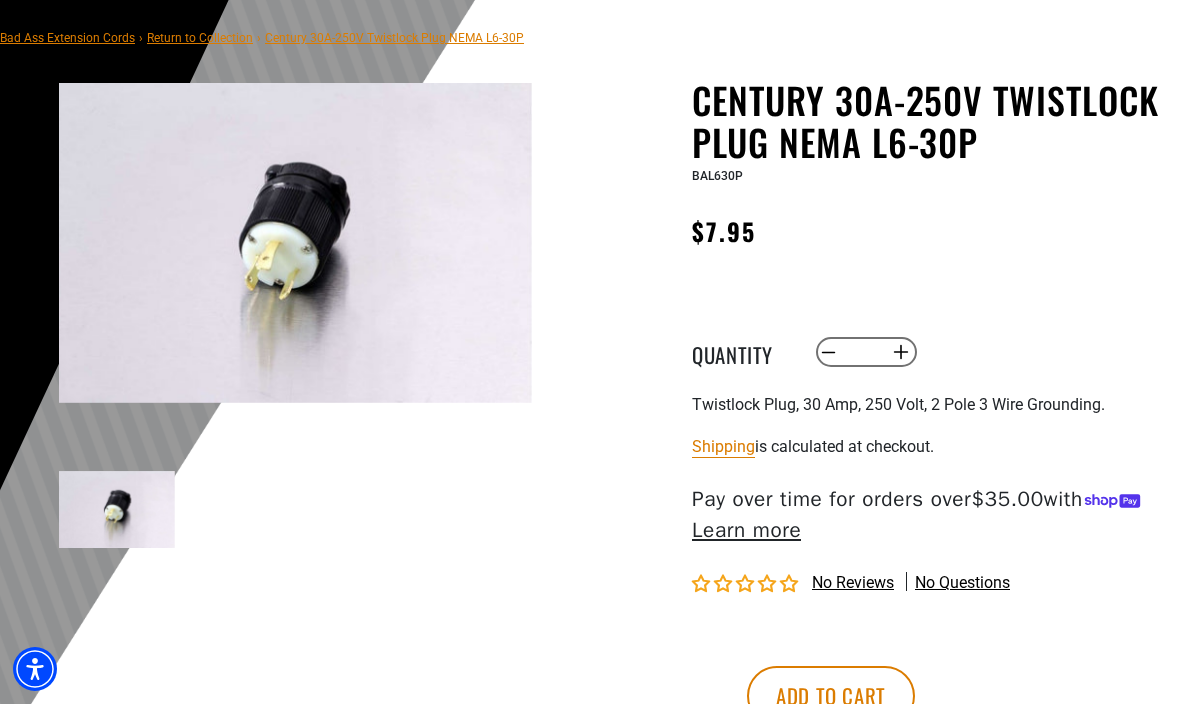 click on "Add to cart" at bounding box center [831, 696] 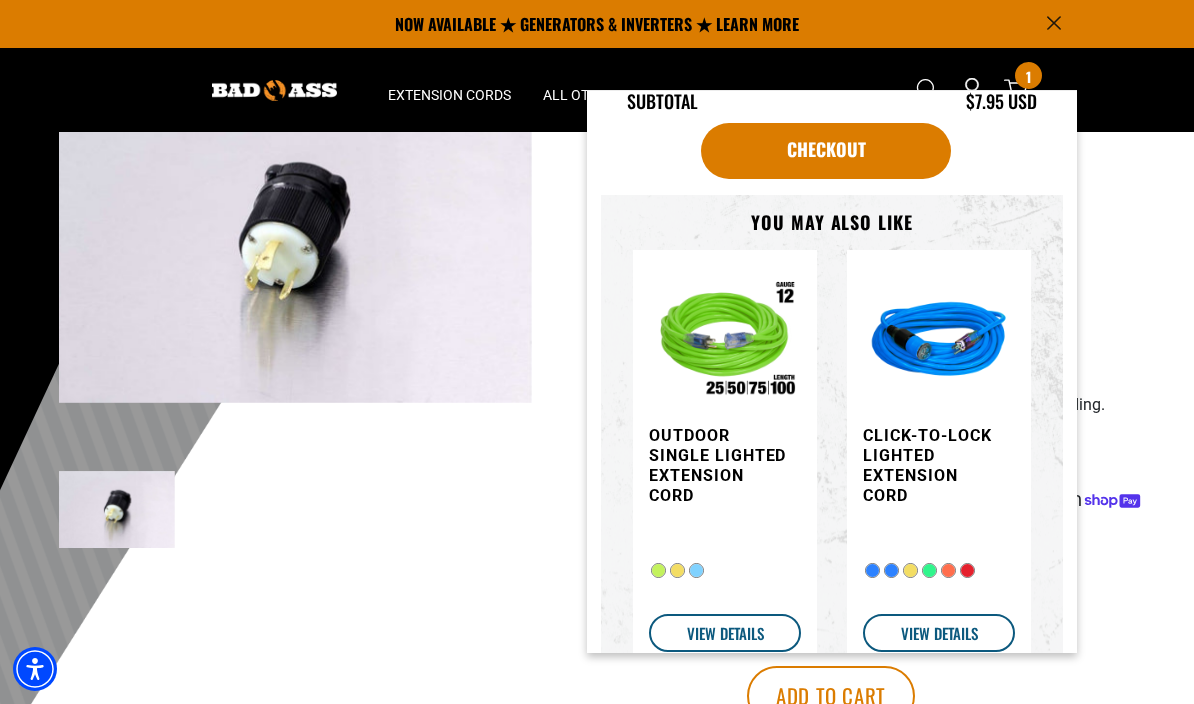 scroll, scrollTop: 257, scrollLeft: 0, axis: vertical 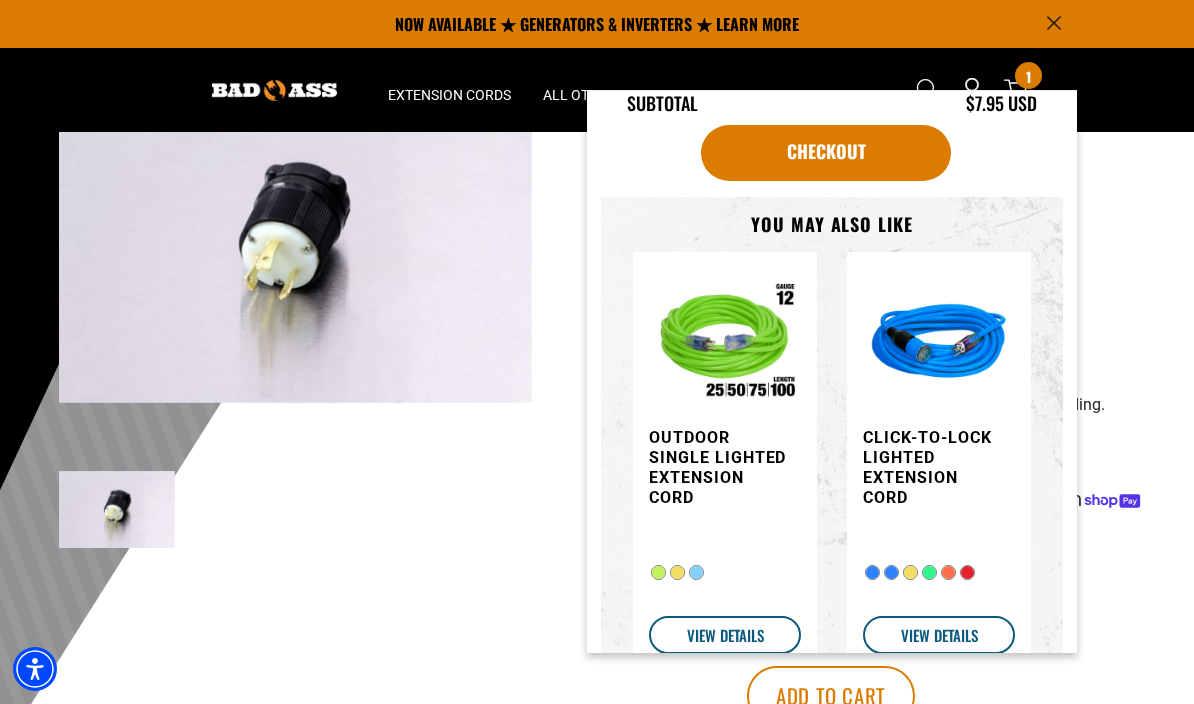 click at bounding box center (939, 344) 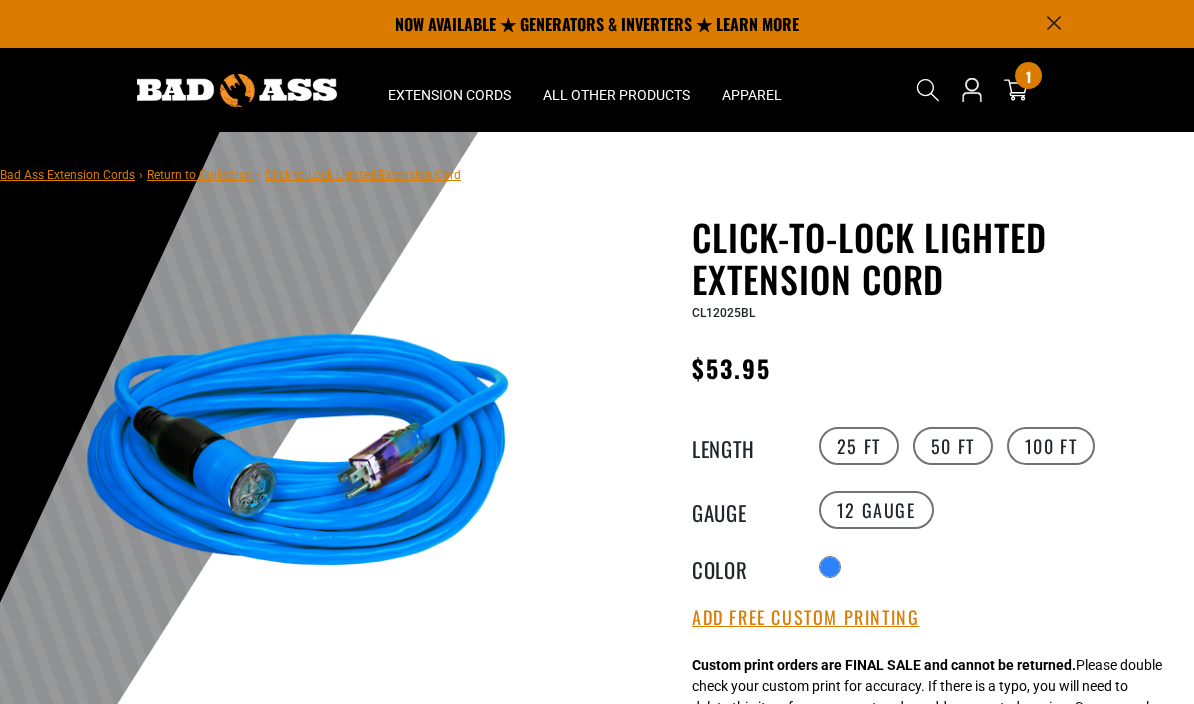 scroll, scrollTop: 0, scrollLeft: 0, axis: both 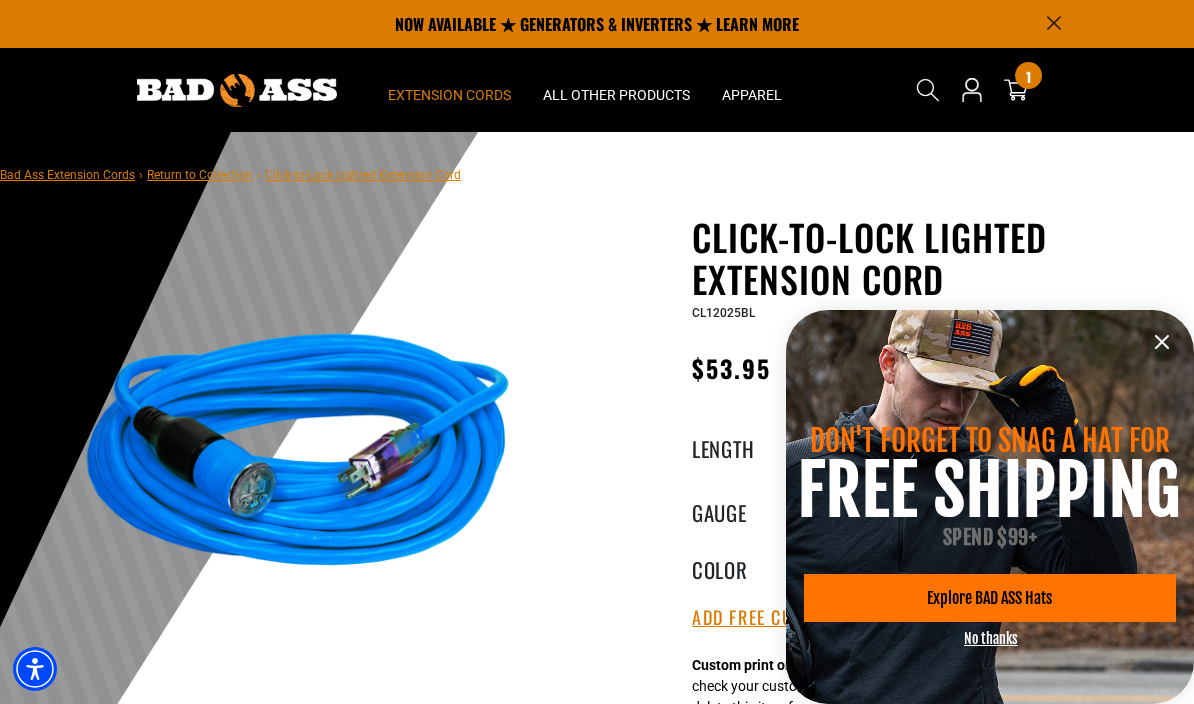 click on "Extension Cords" at bounding box center (449, 95) 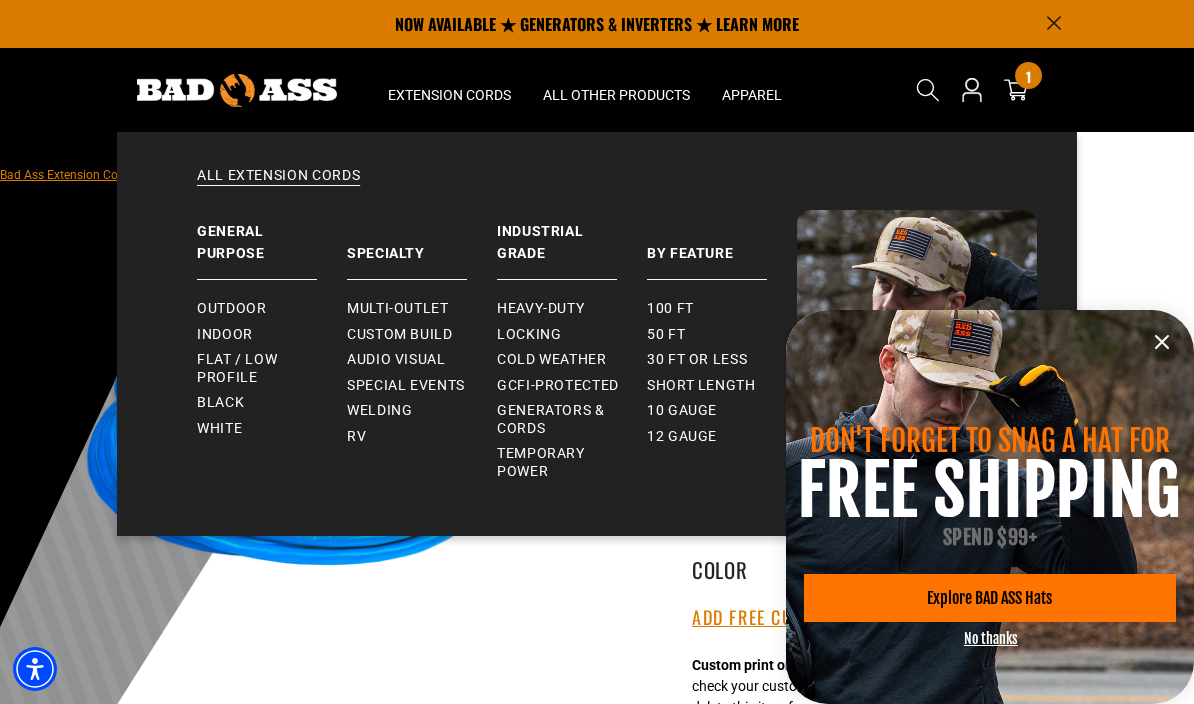 click 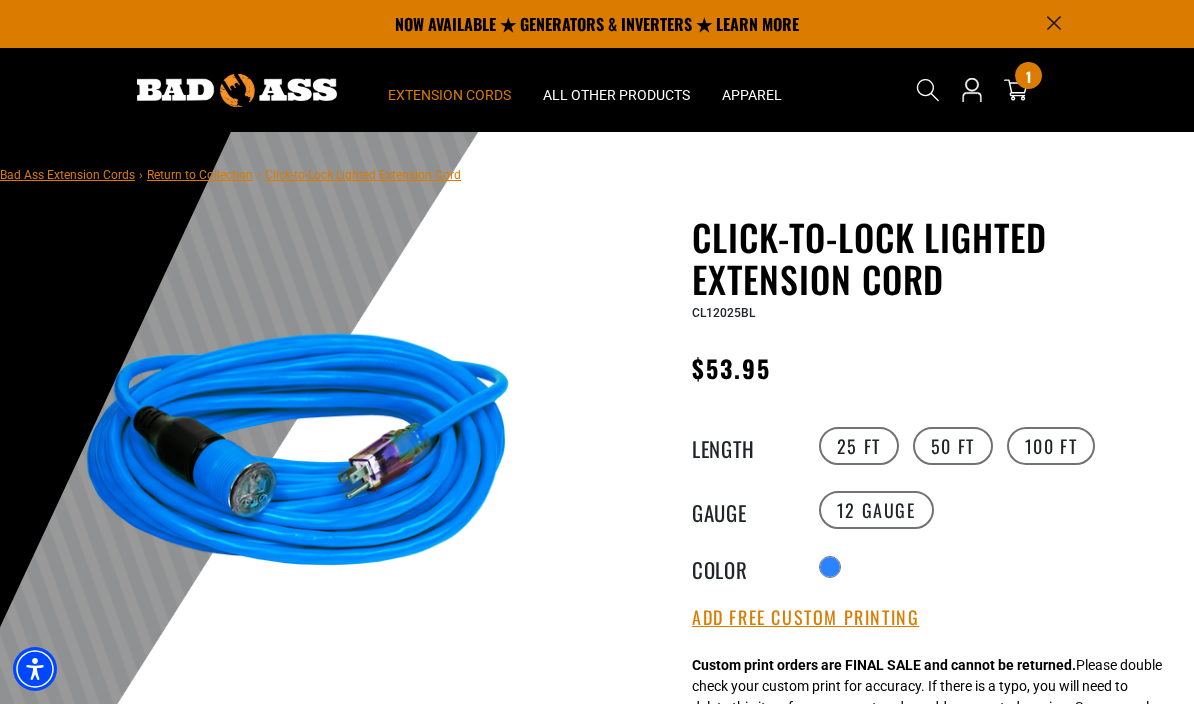 click on "Extension Cords" at bounding box center (449, 90) 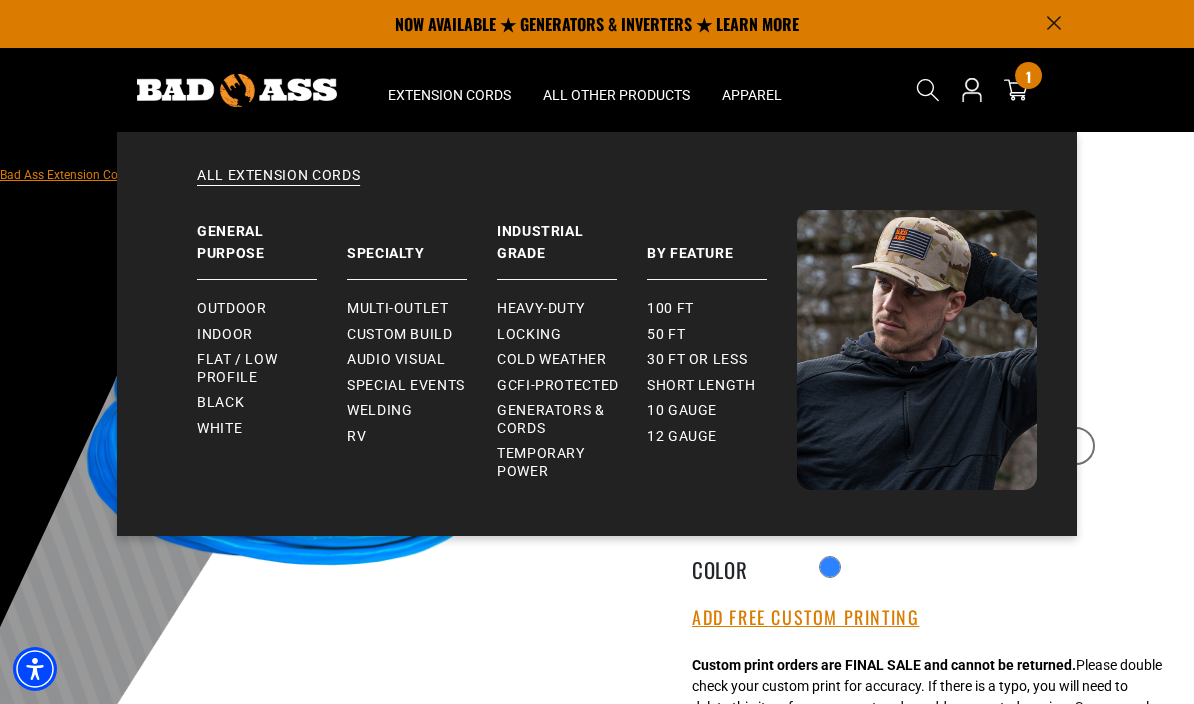 click on "Locking" at bounding box center (529, 335) 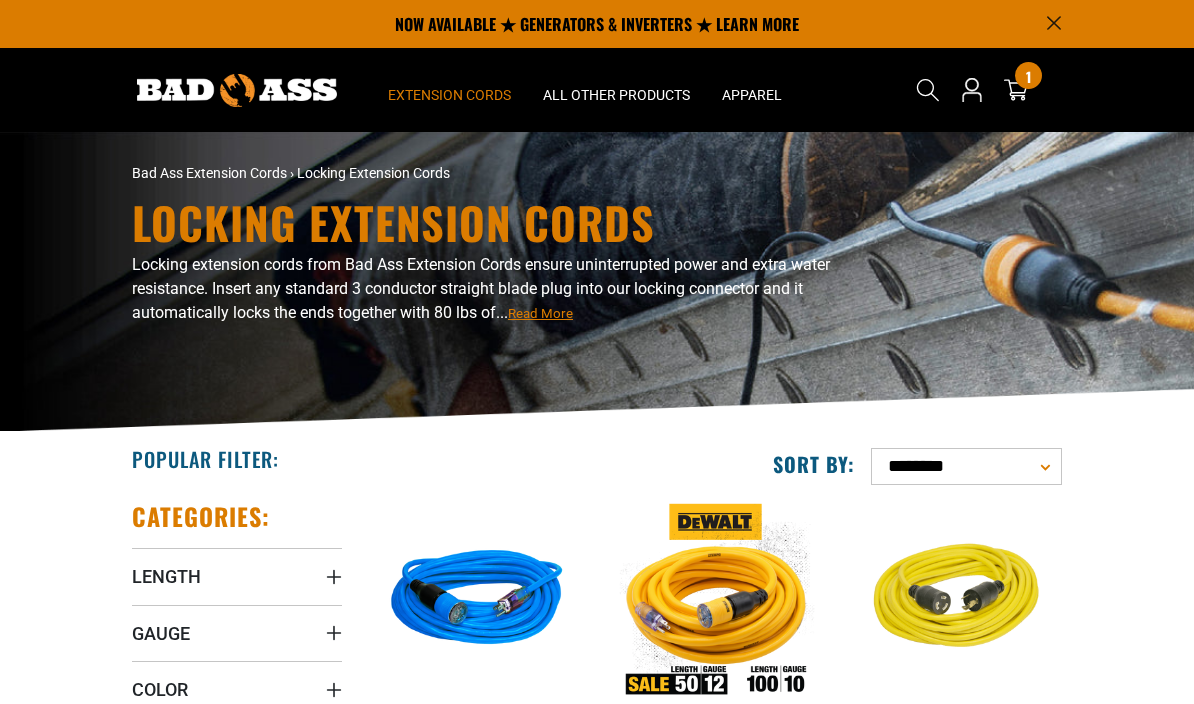 scroll, scrollTop: 0, scrollLeft: 0, axis: both 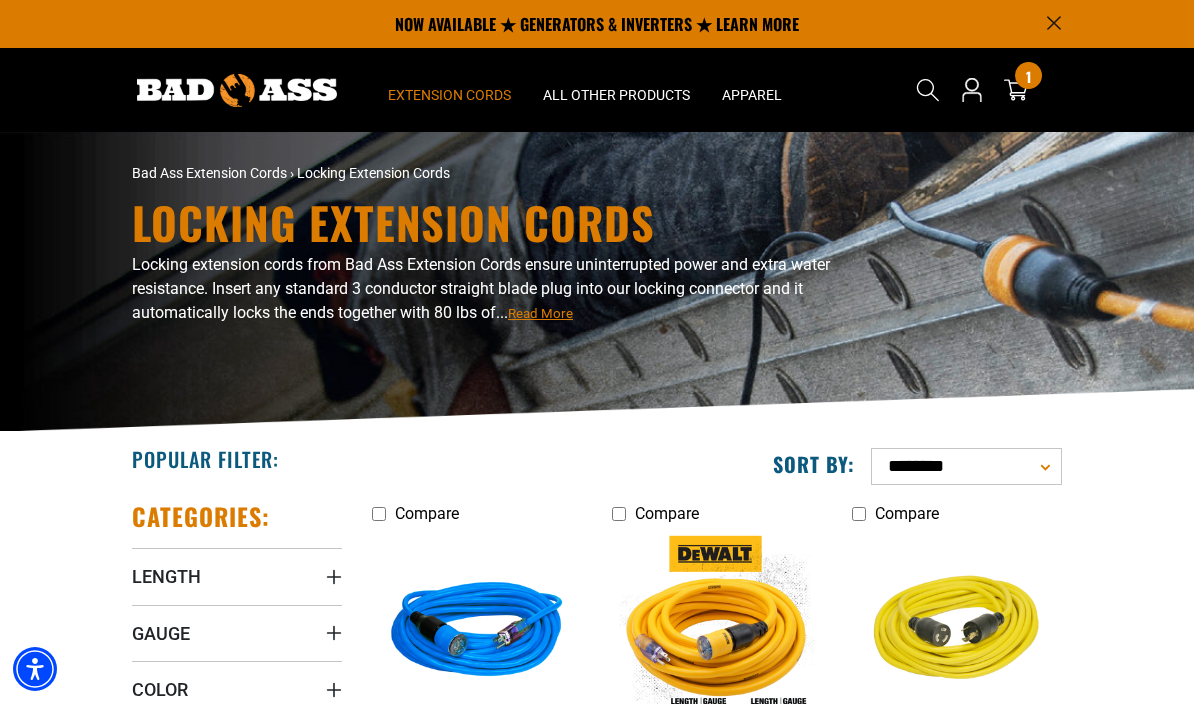 click 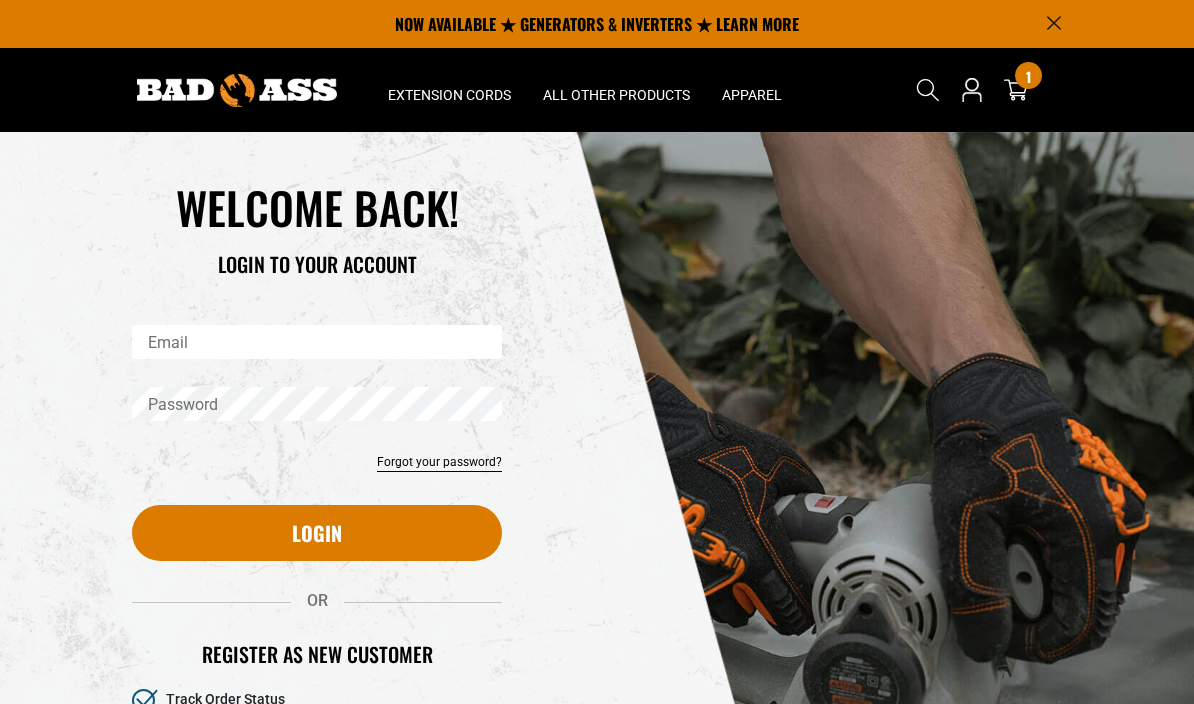 scroll, scrollTop: 0, scrollLeft: 0, axis: both 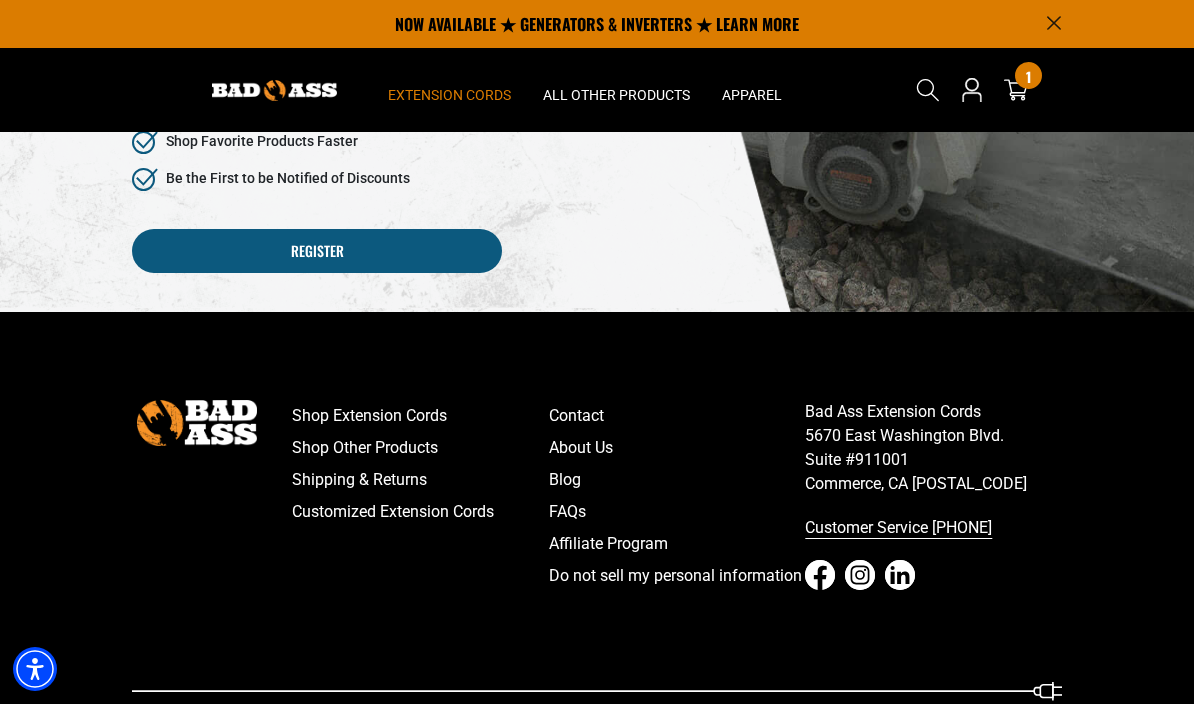 click on "Extension Cords" at bounding box center (449, 95) 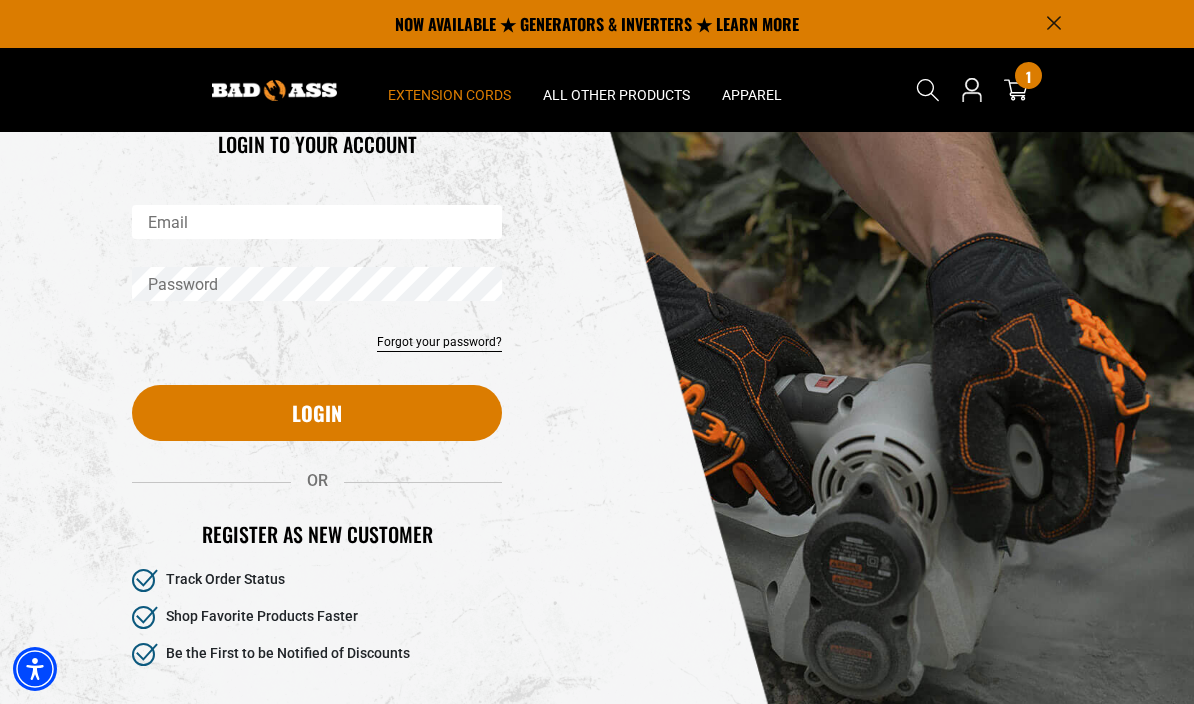 scroll, scrollTop: 88, scrollLeft: 0, axis: vertical 